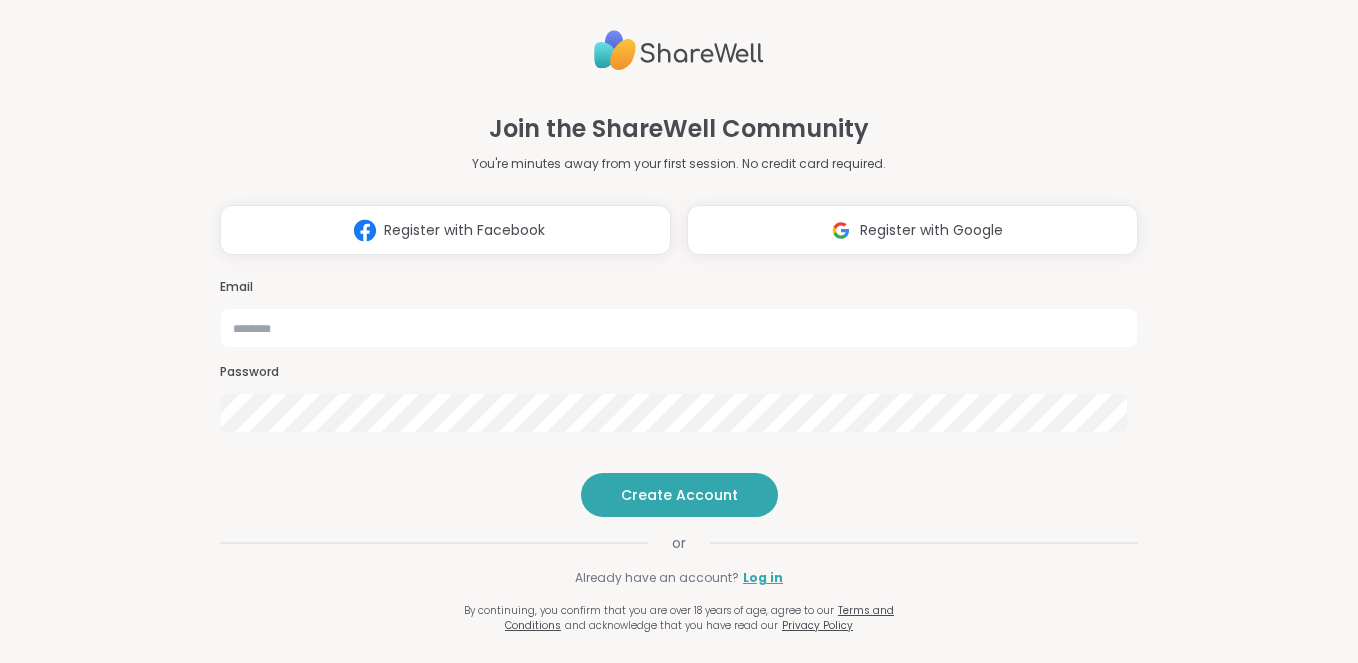 scroll, scrollTop: 0, scrollLeft: 0, axis: both 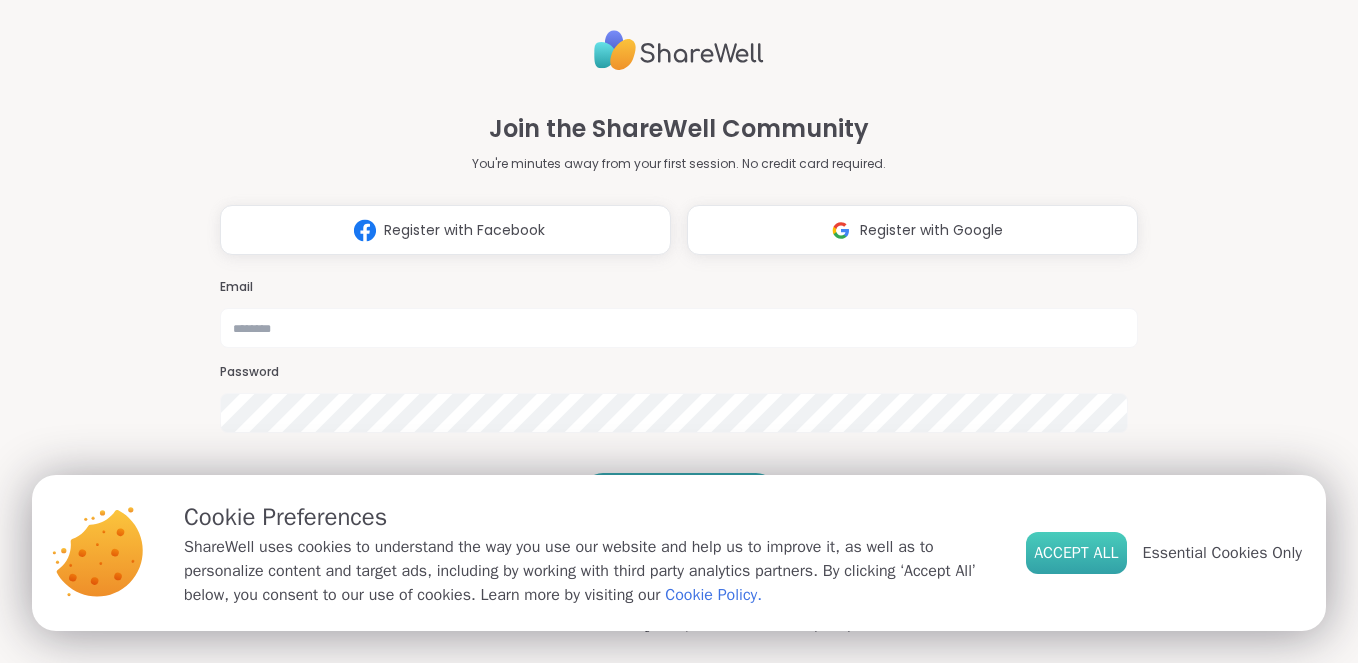click on "Accept All" at bounding box center [1076, 553] 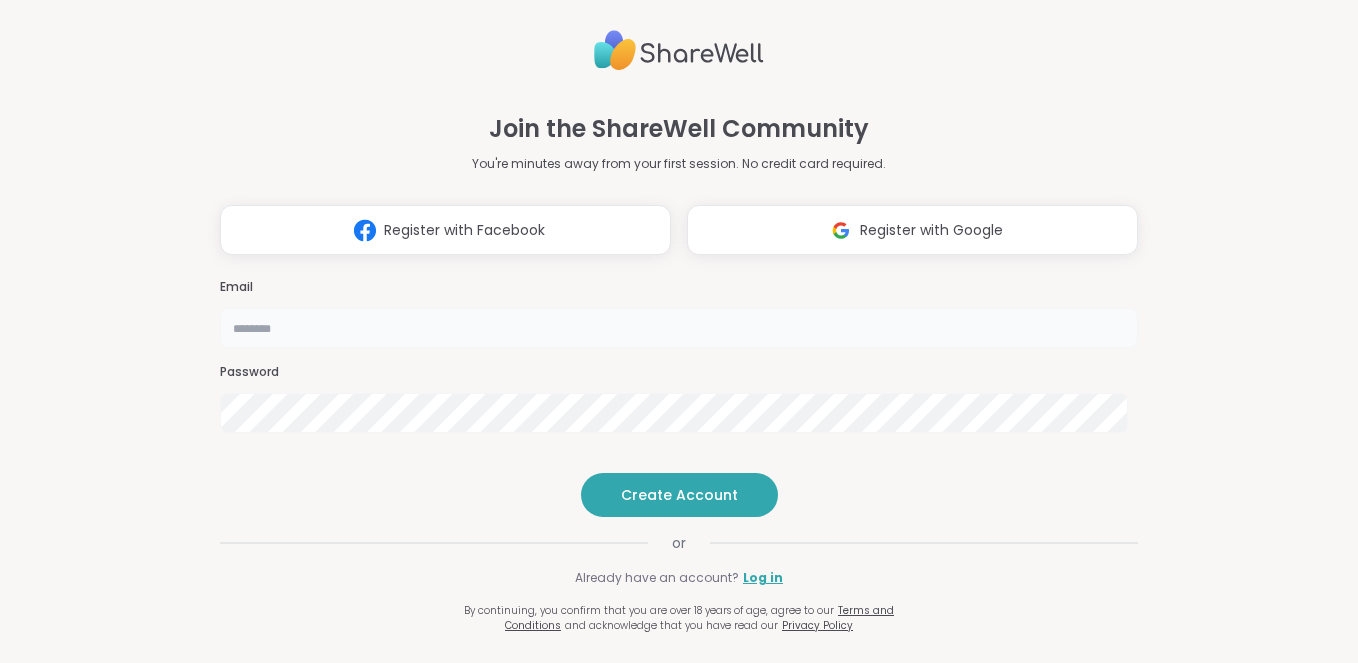 click at bounding box center [679, 328] 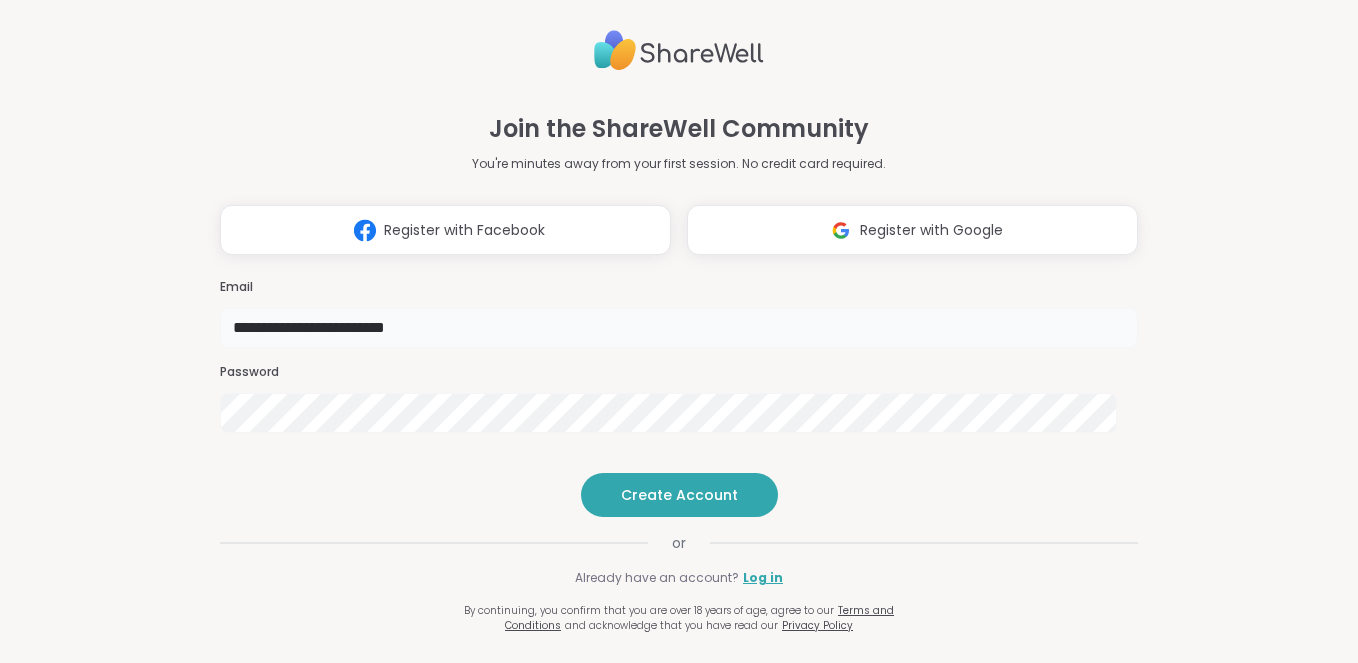 type on "**********" 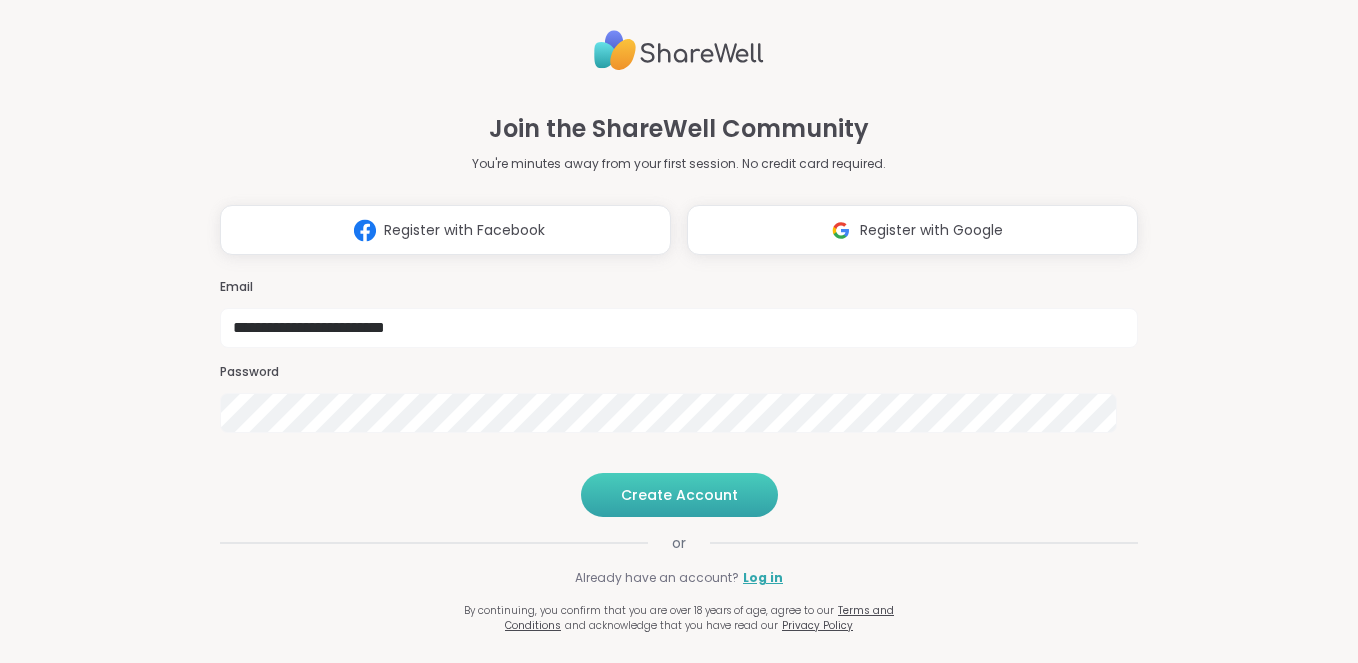 click on "Create Account" at bounding box center [679, 495] 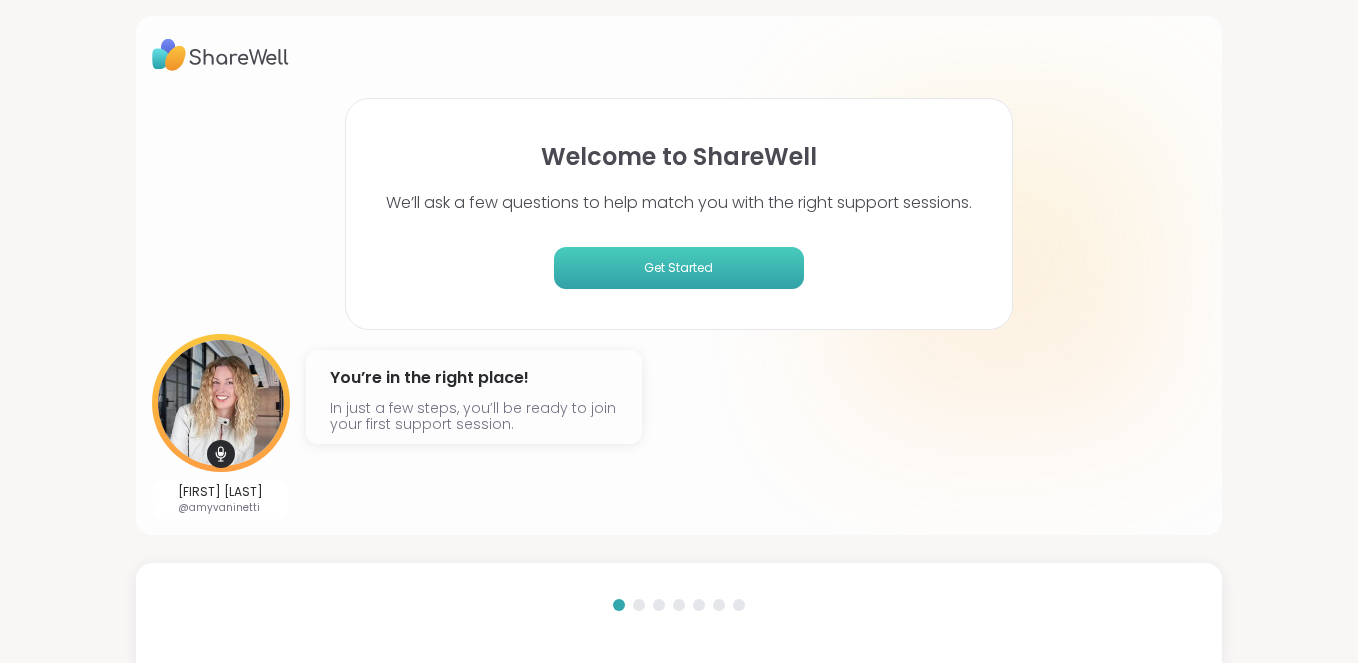 click on "Get Started" at bounding box center [679, 268] 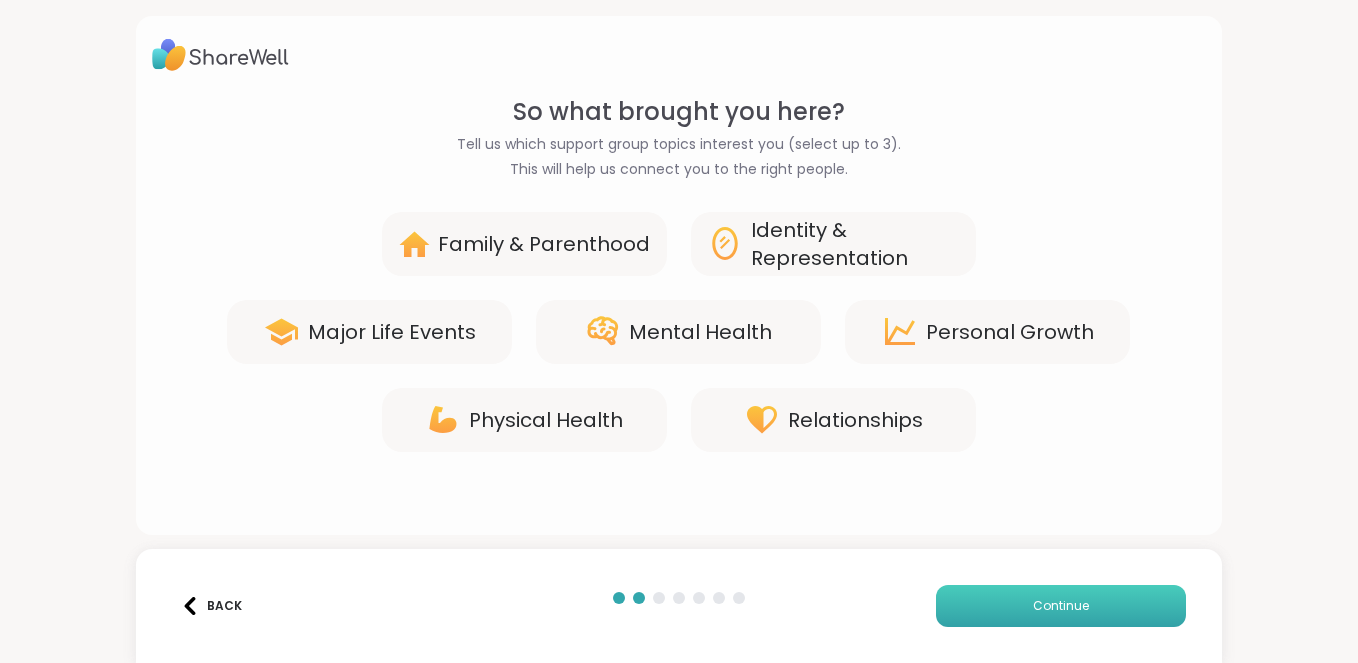 click on "Continue" at bounding box center [1061, 606] 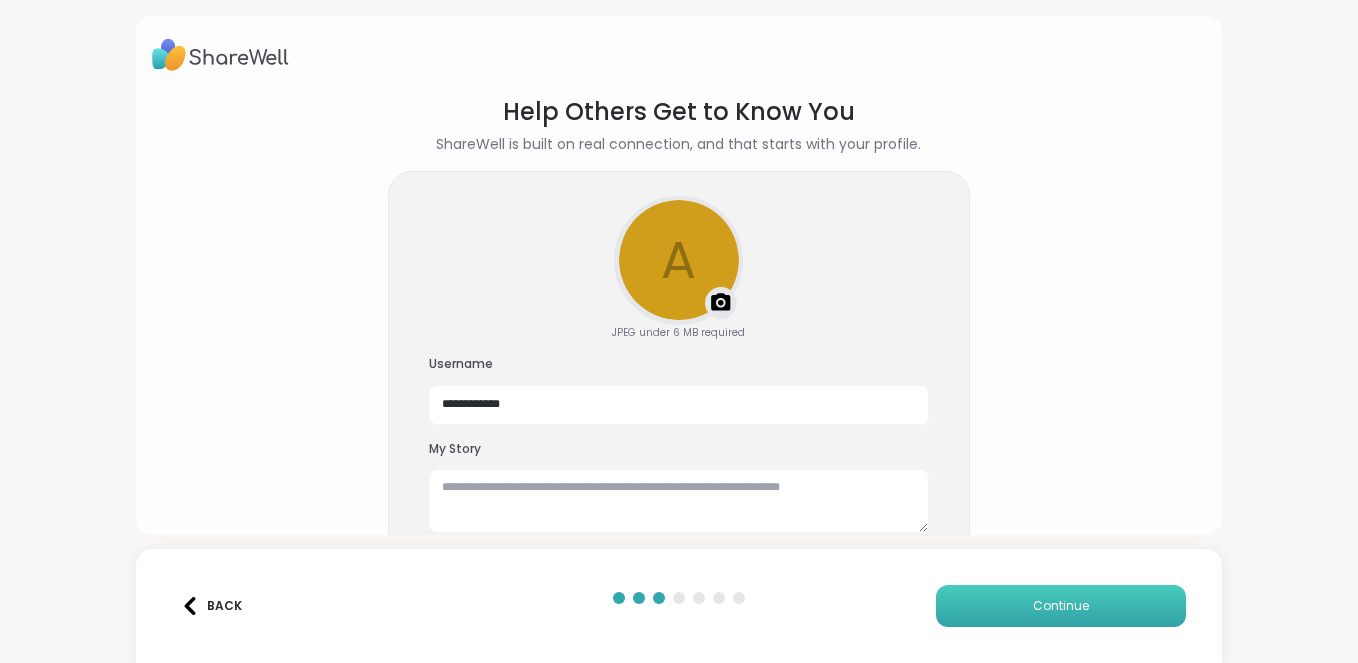 click on "Continue" at bounding box center (1061, 606) 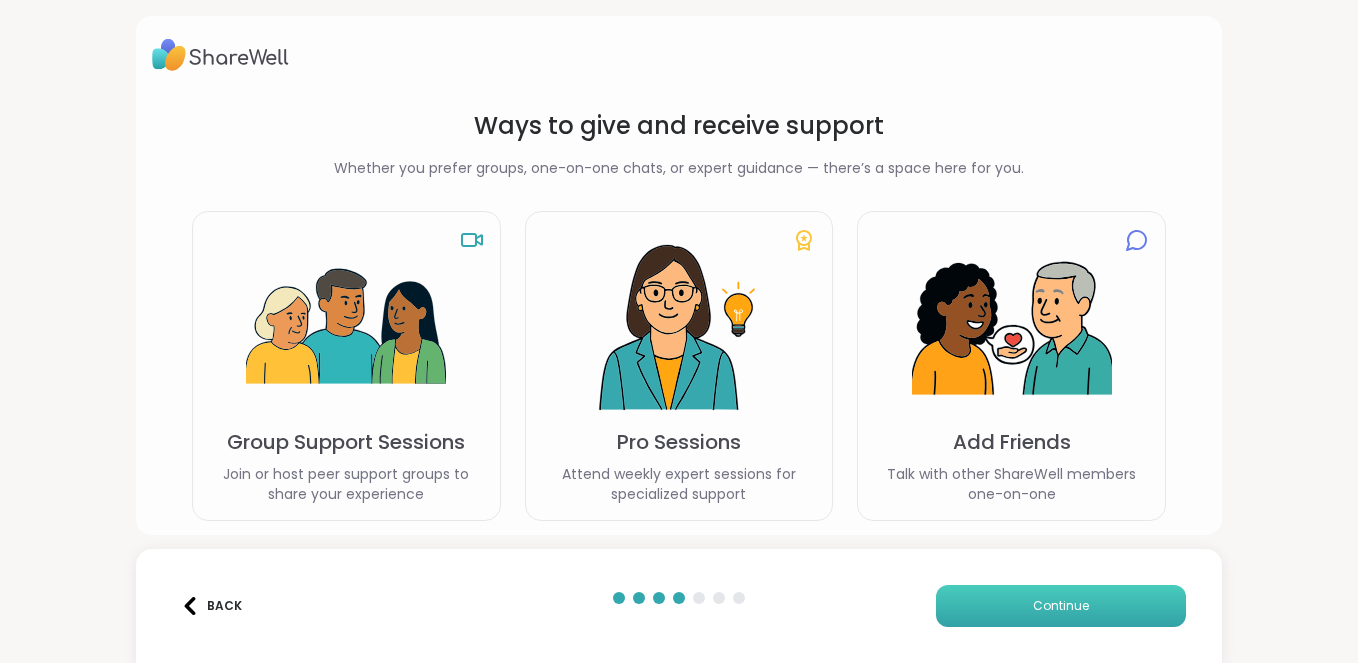 click on "Continue" at bounding box center [1061, 606] 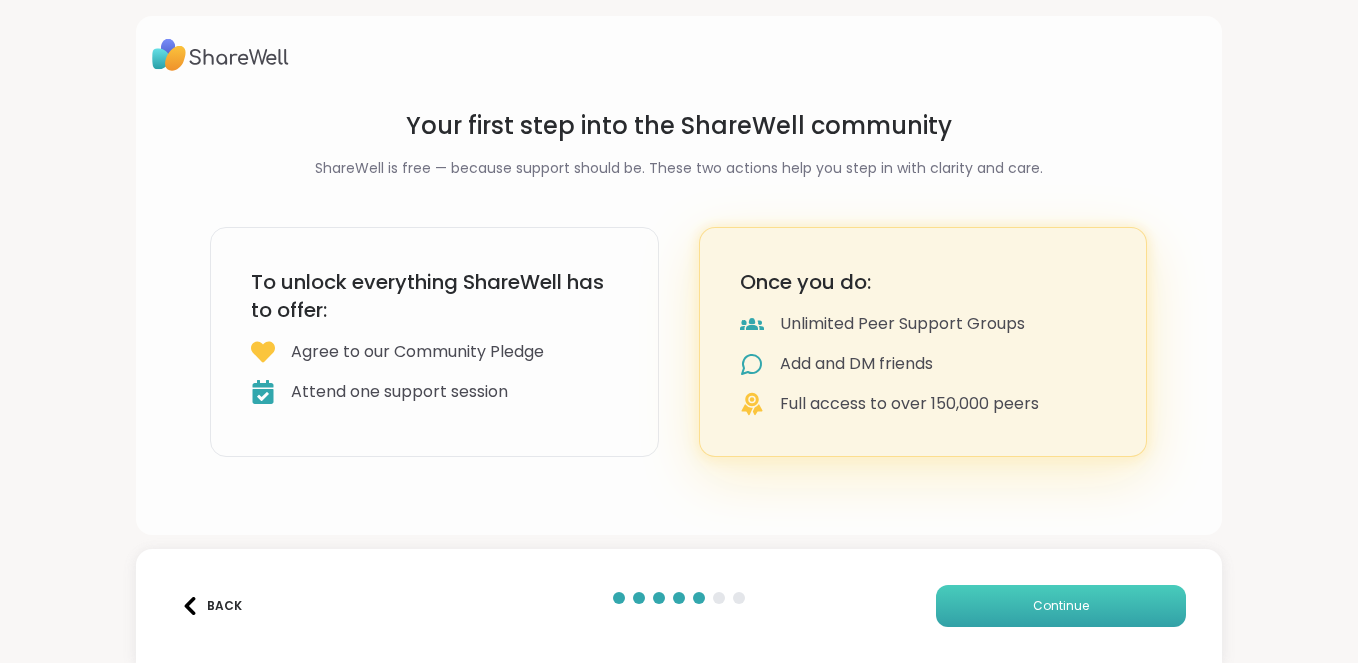 click on "Continue" at bounding box center (1061, 606) 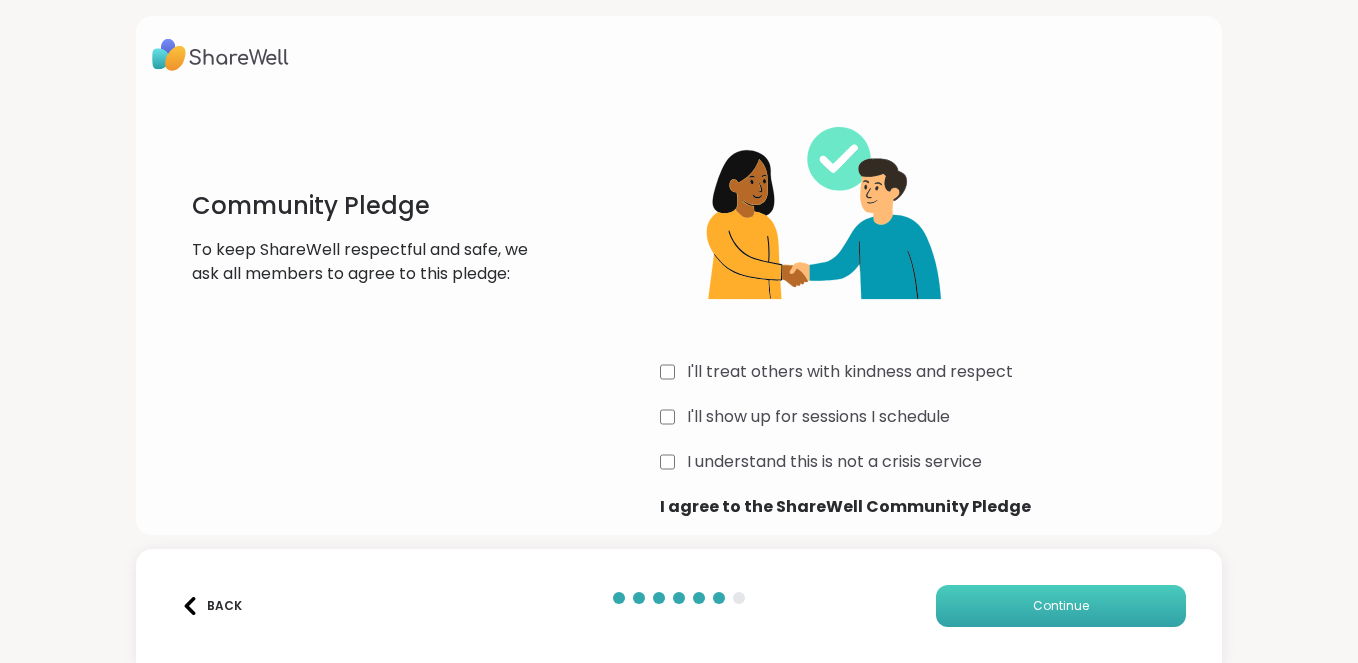 click on "Continue" at bounding box center (1061, 606) 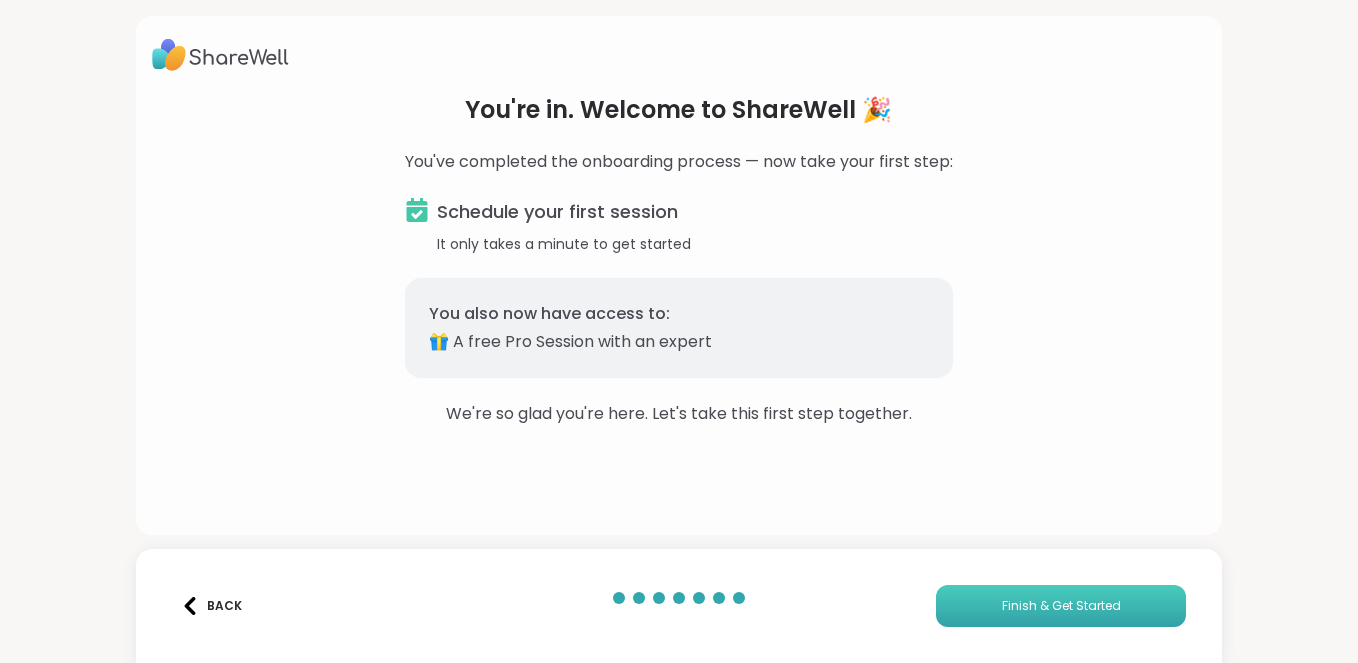 click on "Finish & Get Started" at bounding box center [1061, 606] 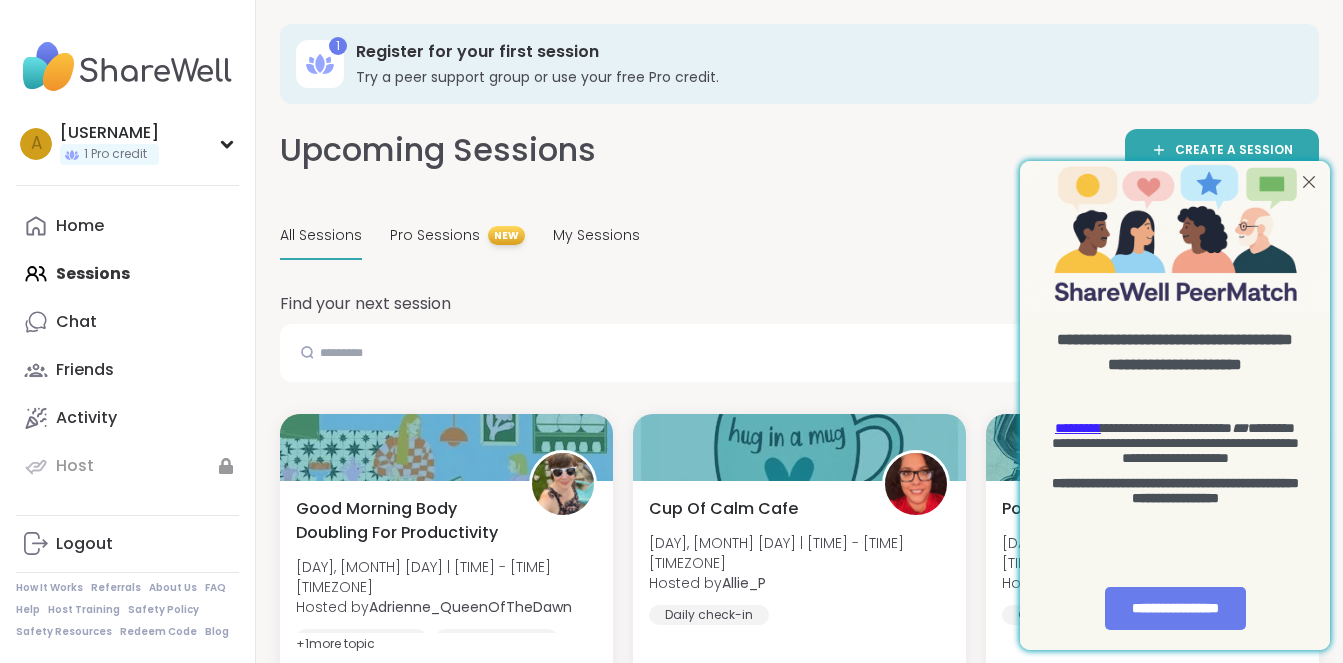 scroll, scrollTop: 0, scrollLeft: 0, axis: both 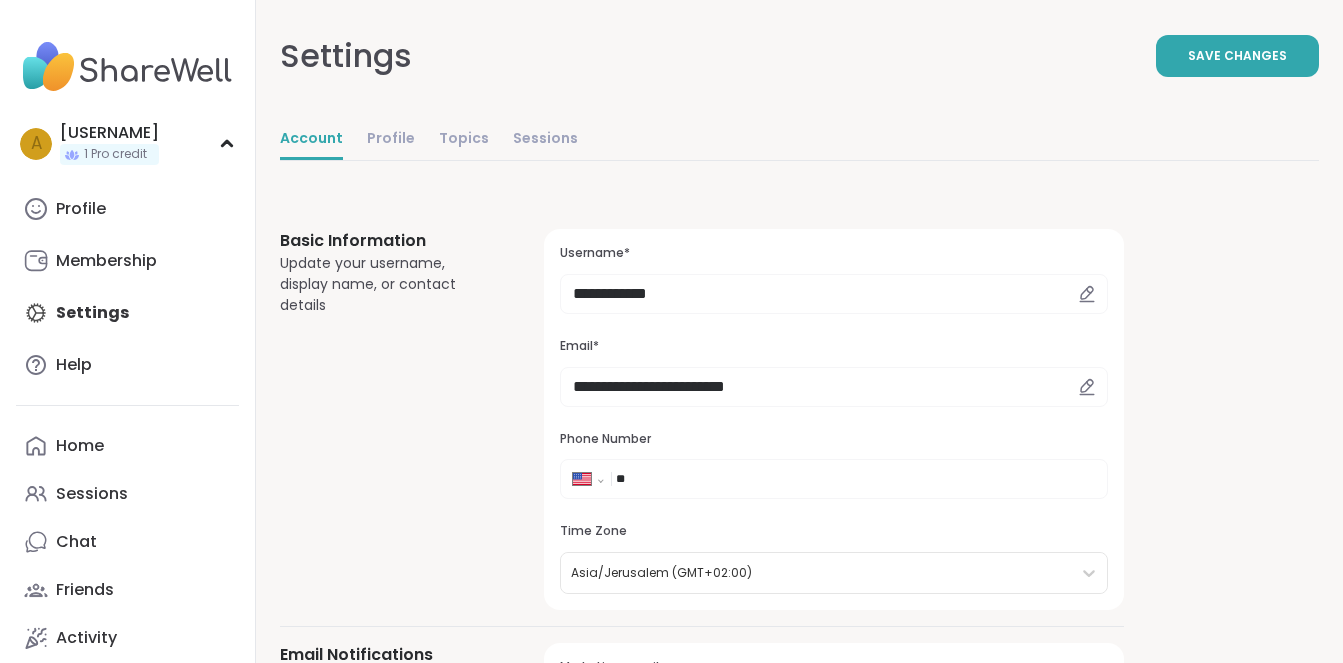 select on "**" 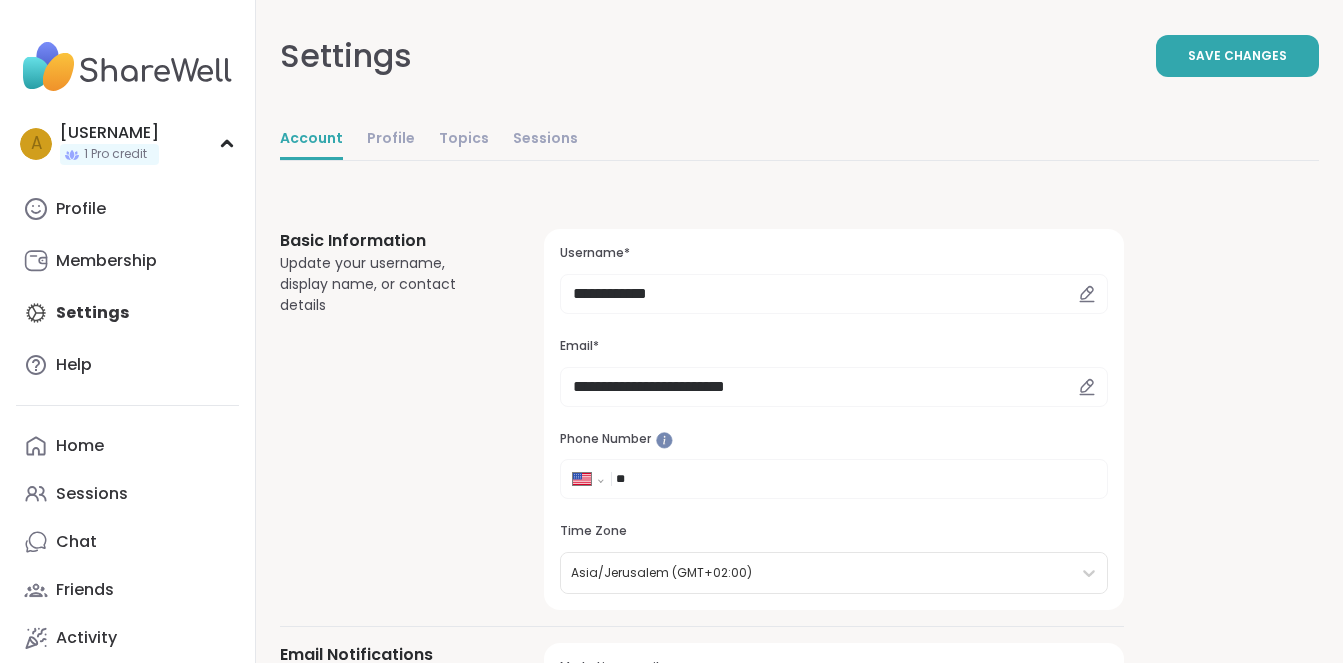 scroll, scrollTop: 0, scrollLeft: 0, axis: both 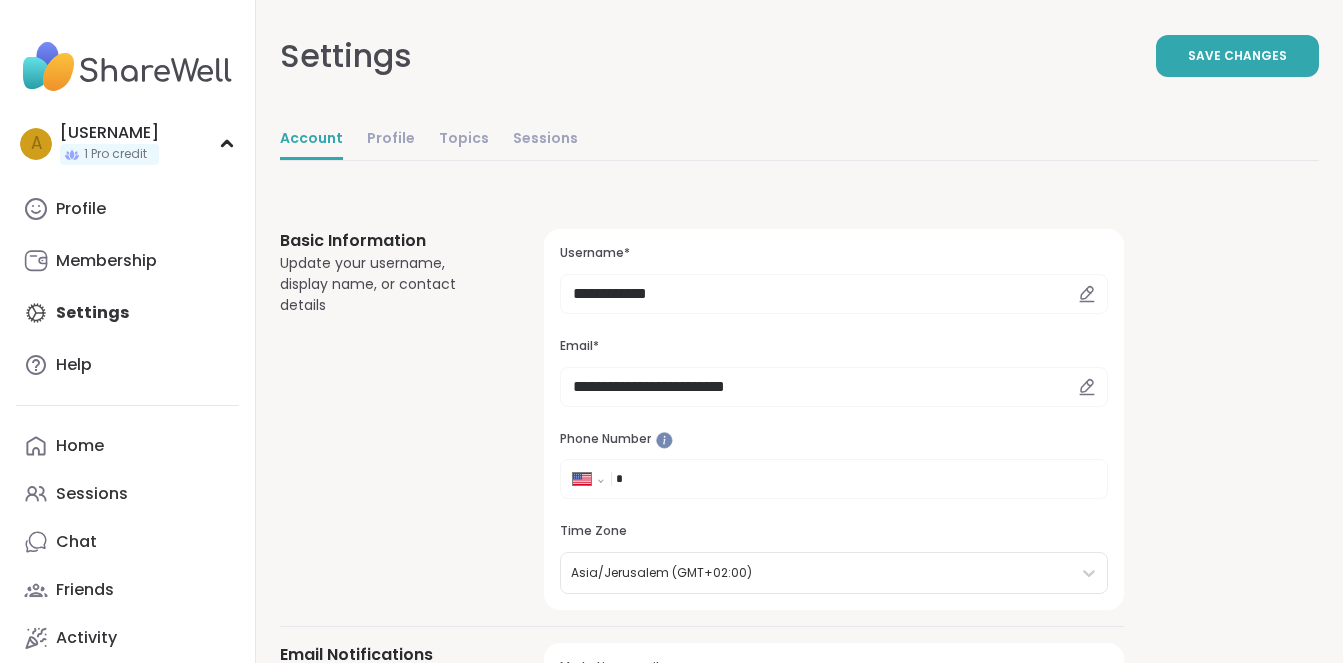 select on "**" 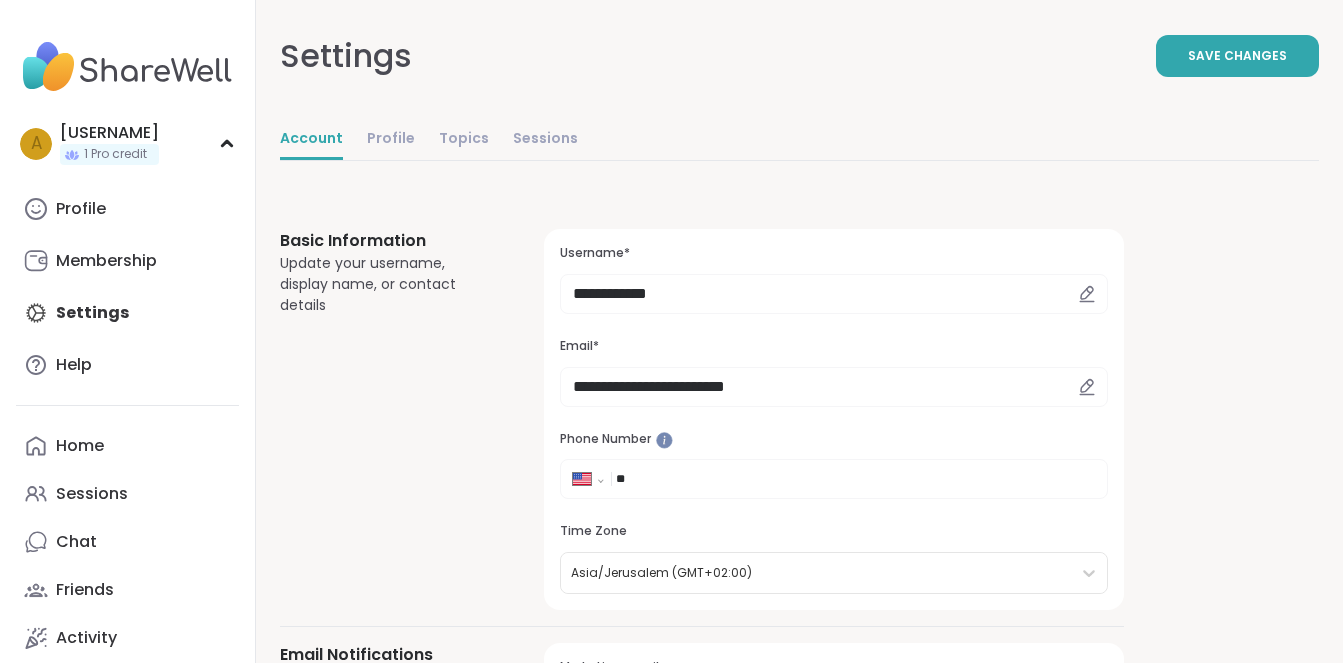 type on "****" 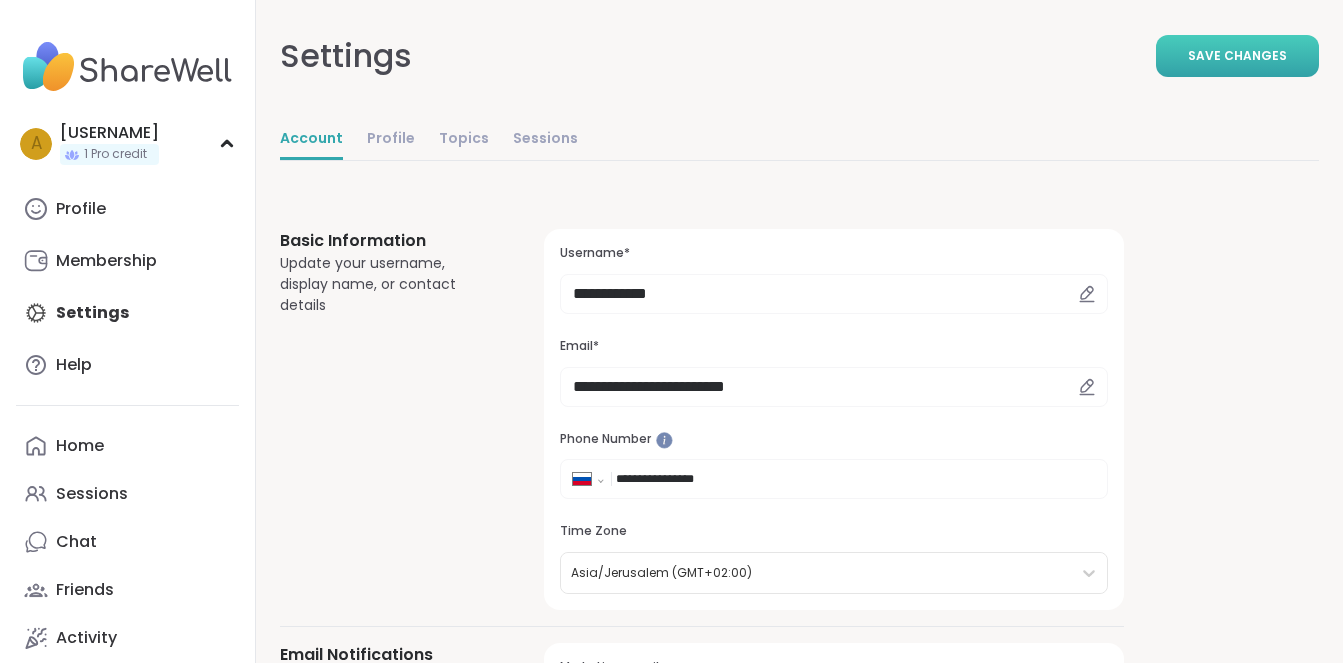 type on "**********" 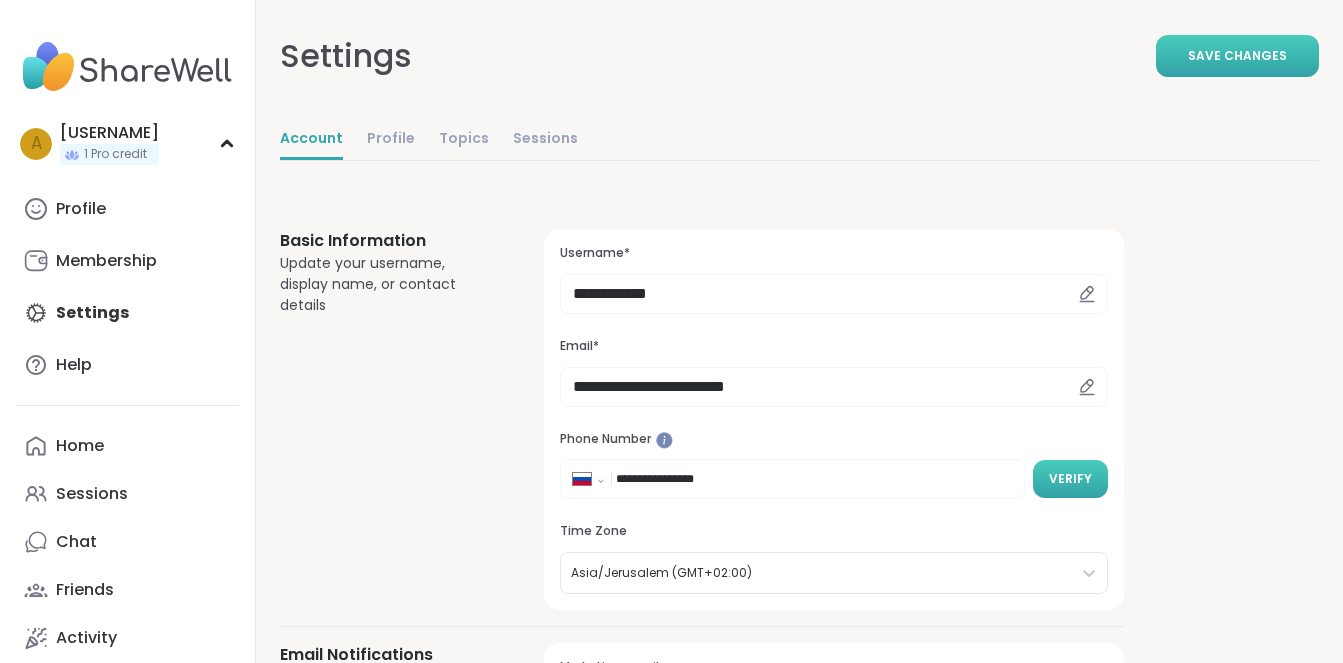 click on "Verify" at bounding box center [1070, 479] 